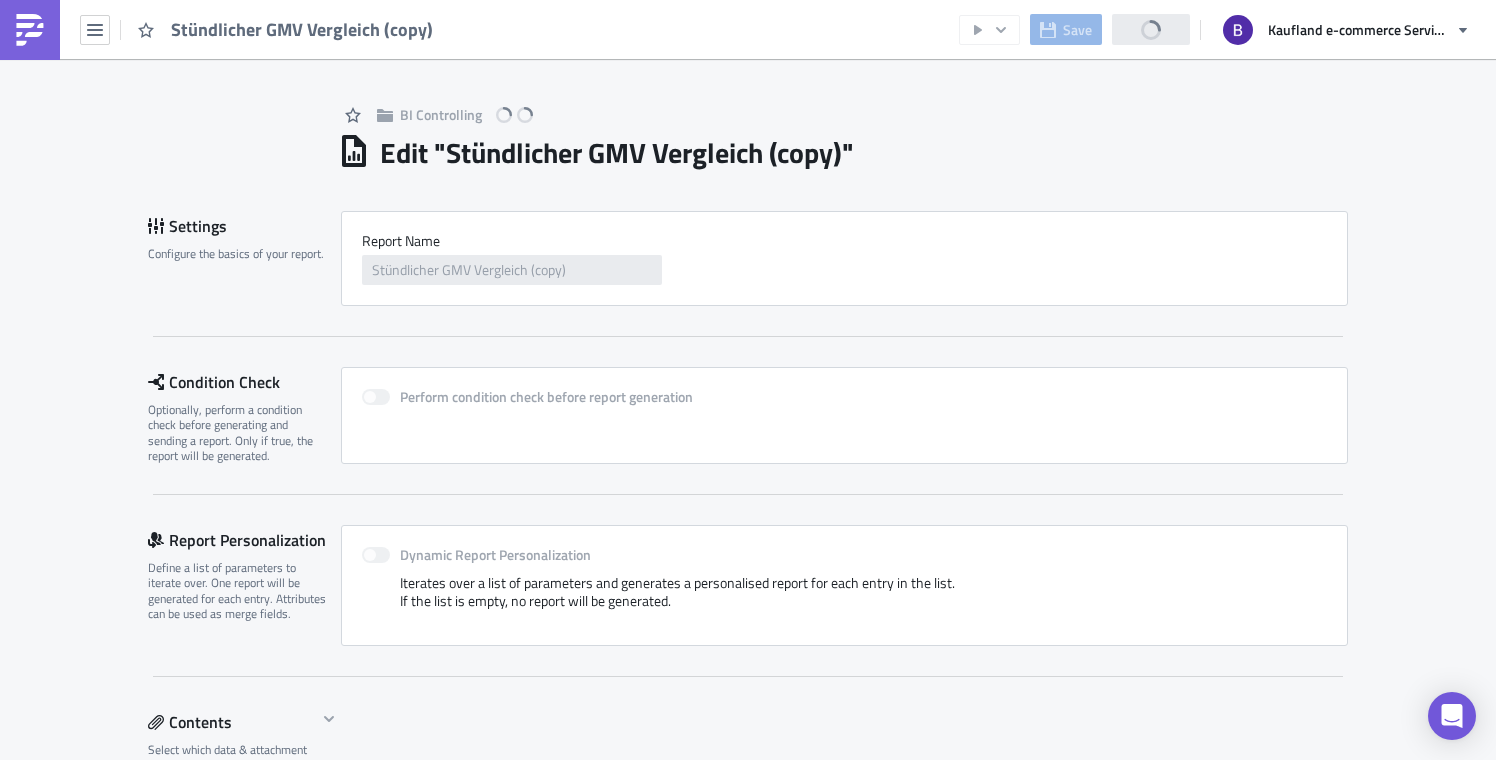 scroll, scrollTop: 0, scrollLeft: 0, axis: both 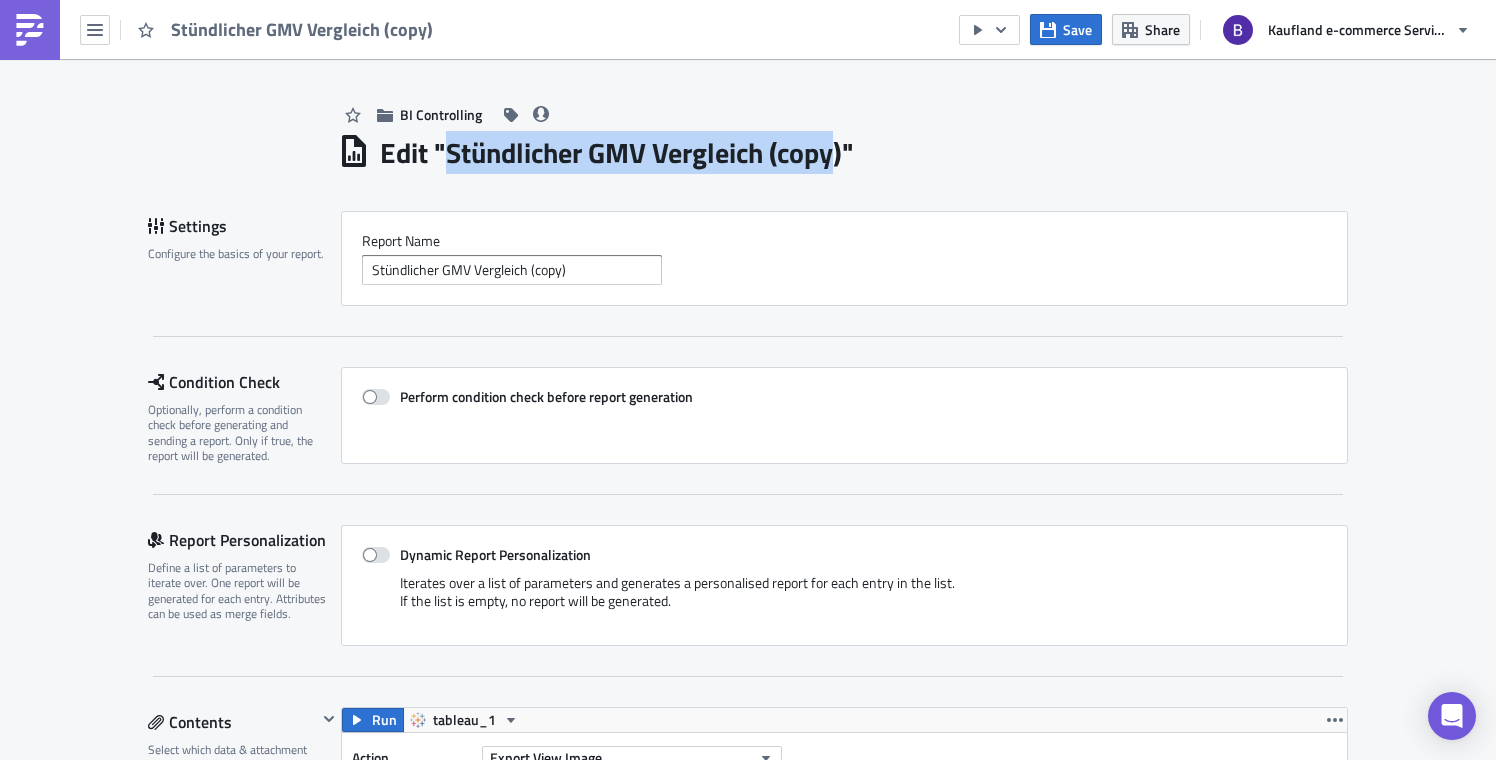 drag, startPoint x: 447, startPoint y: 152, endPoint x: 842, endPoint y: 146, distance: 395.04556 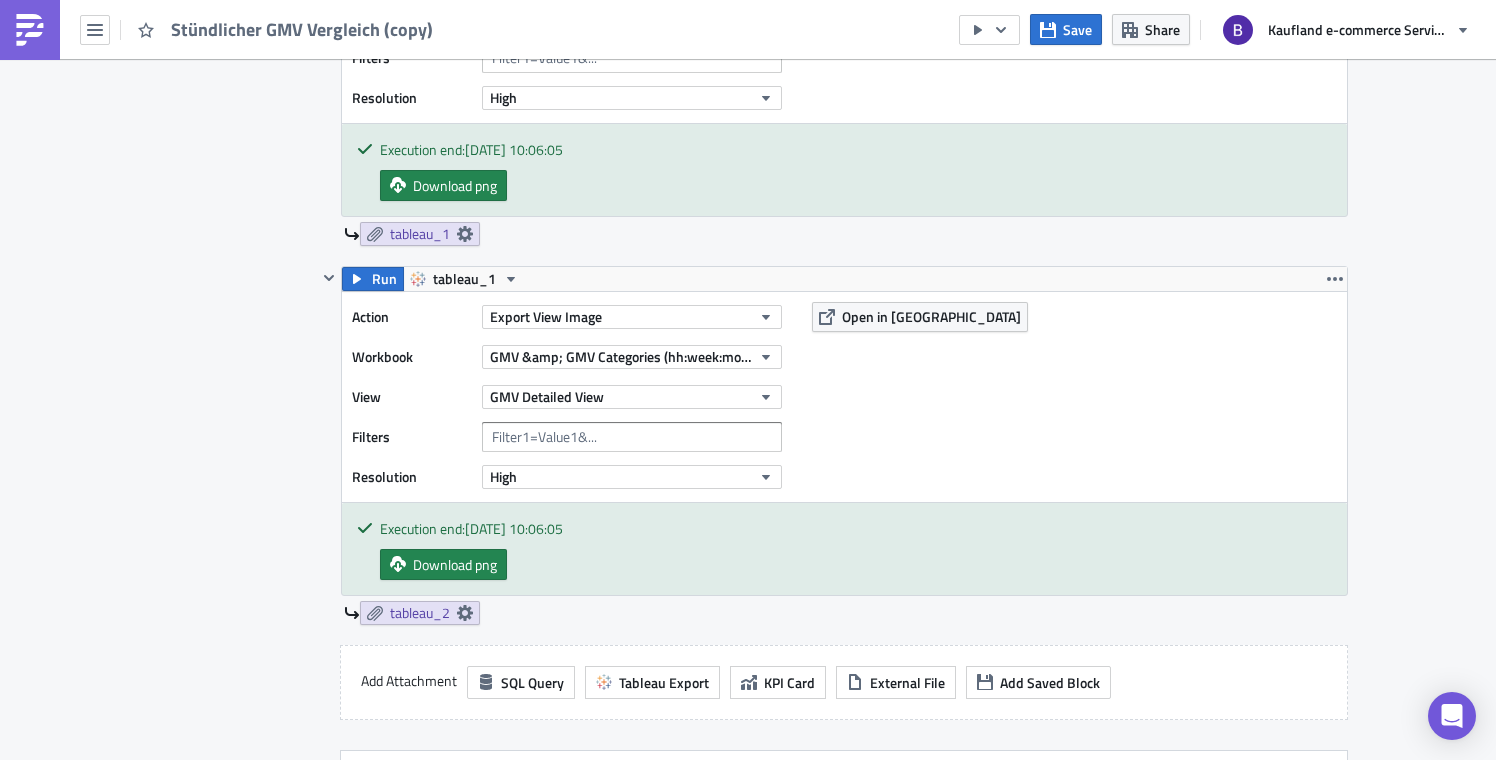 scroll, scrollTop: 826, scrollLeft: 0, axis: vertical 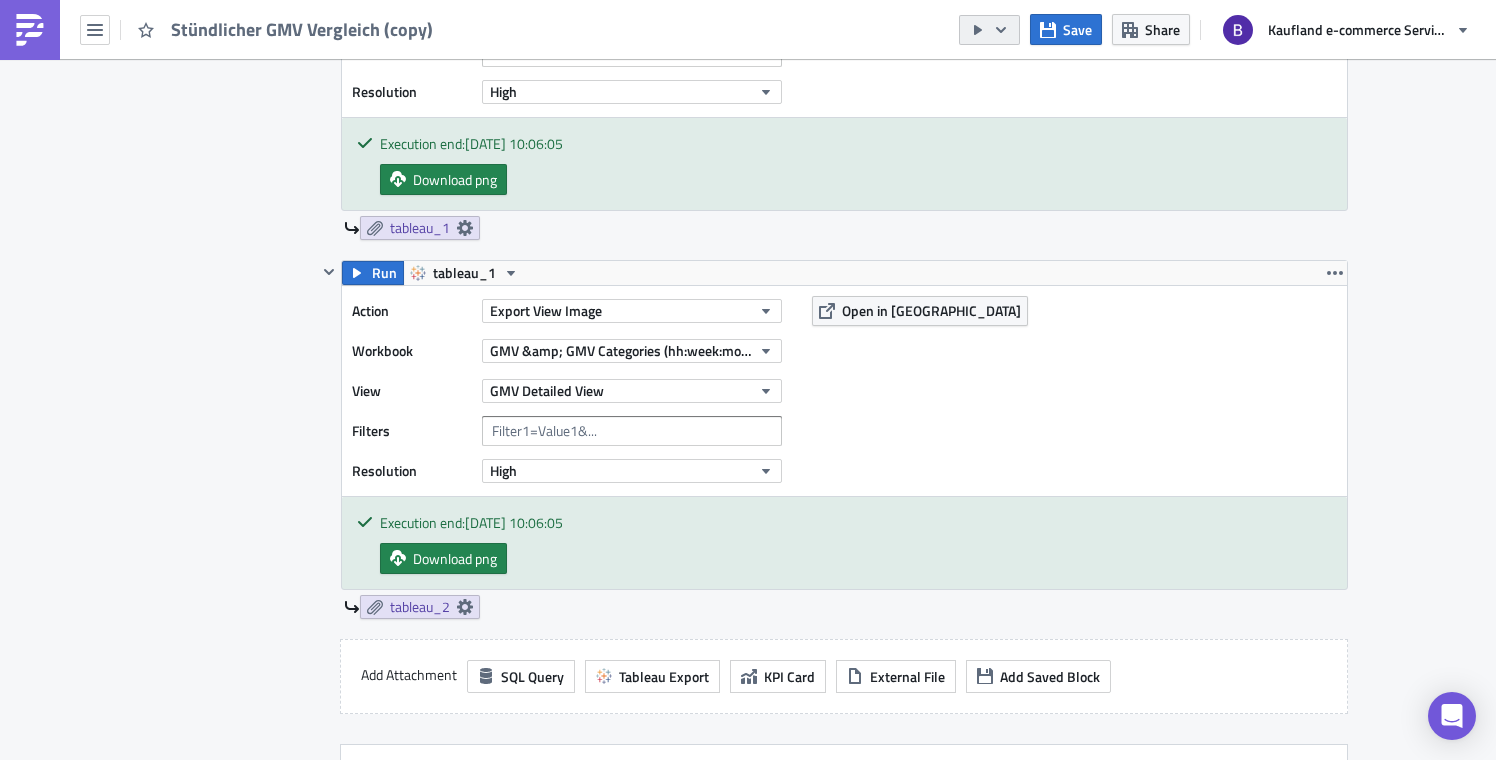 click 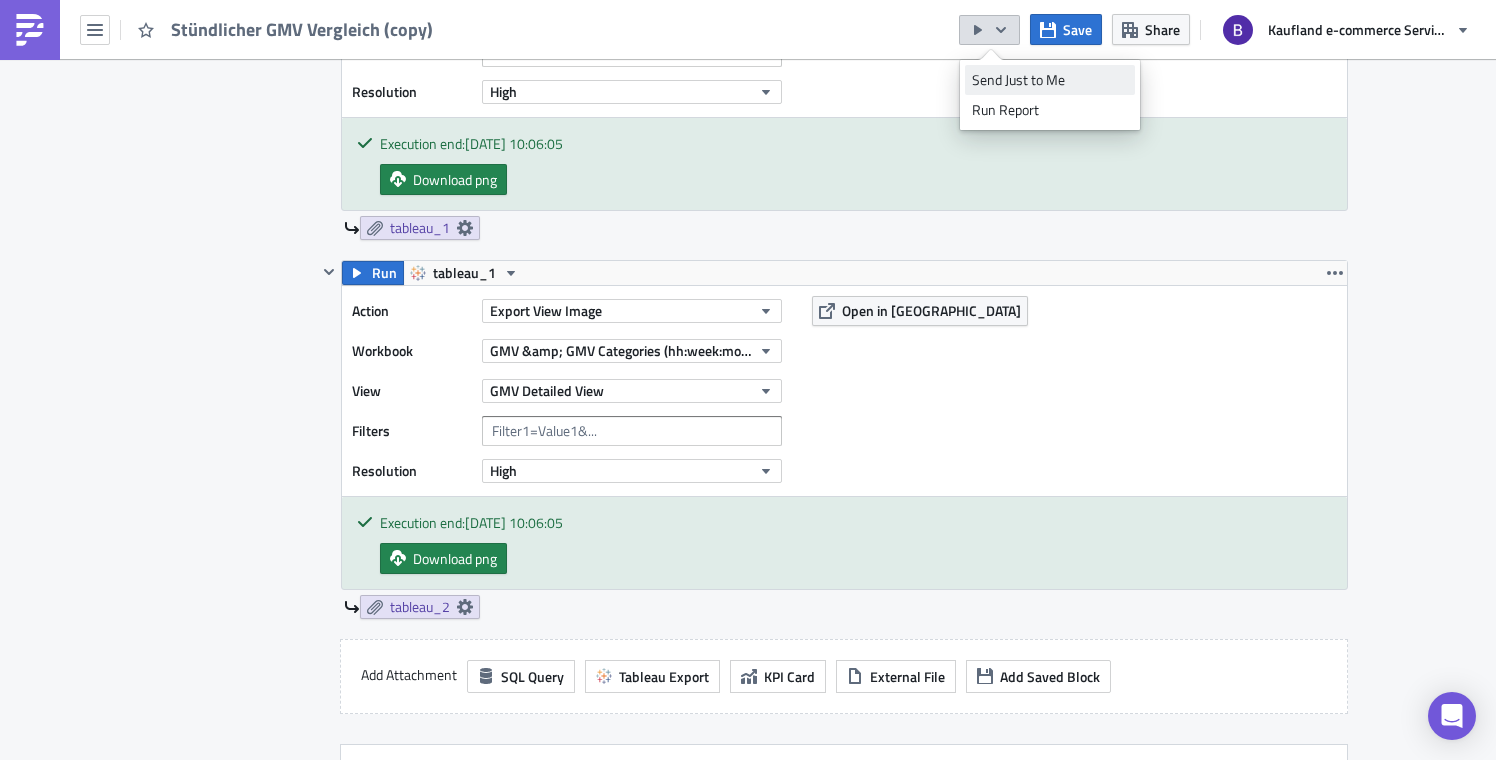 click on "Send Just to Me" at bounding box center [1050, 80] 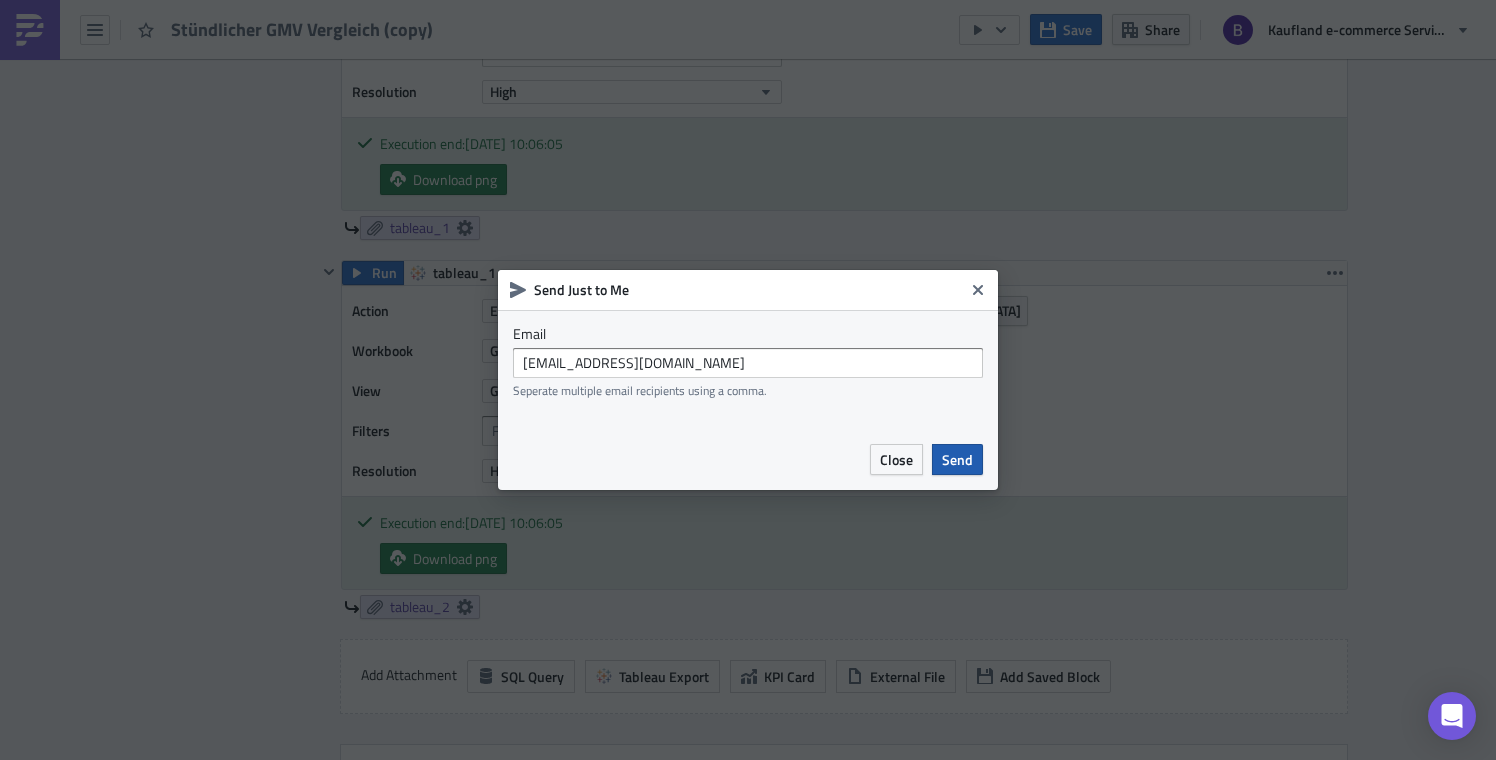 click on "Send" at bounding box center [957, 459] 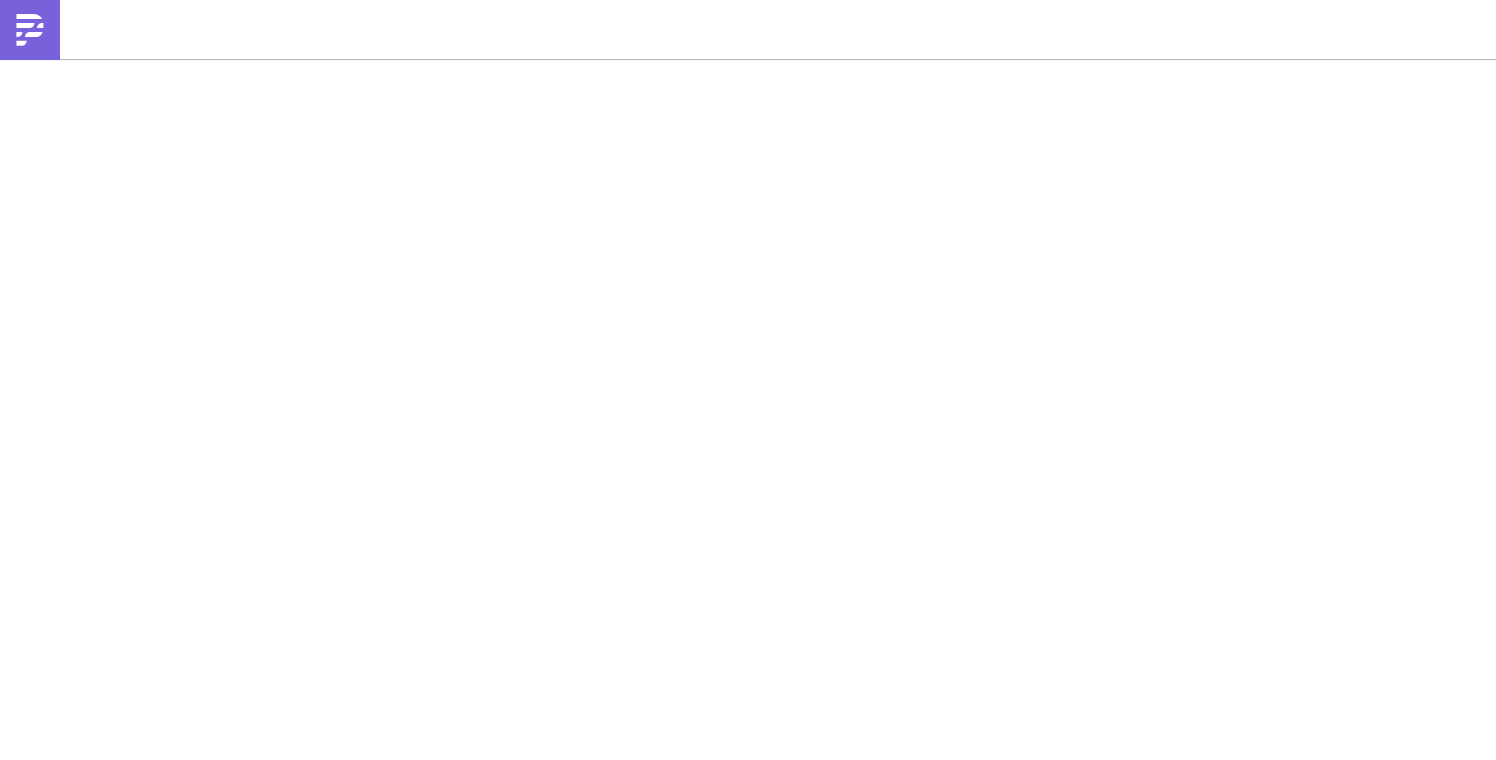 scroll, scrollTop: 0, scrollLeft: 0, axis: both 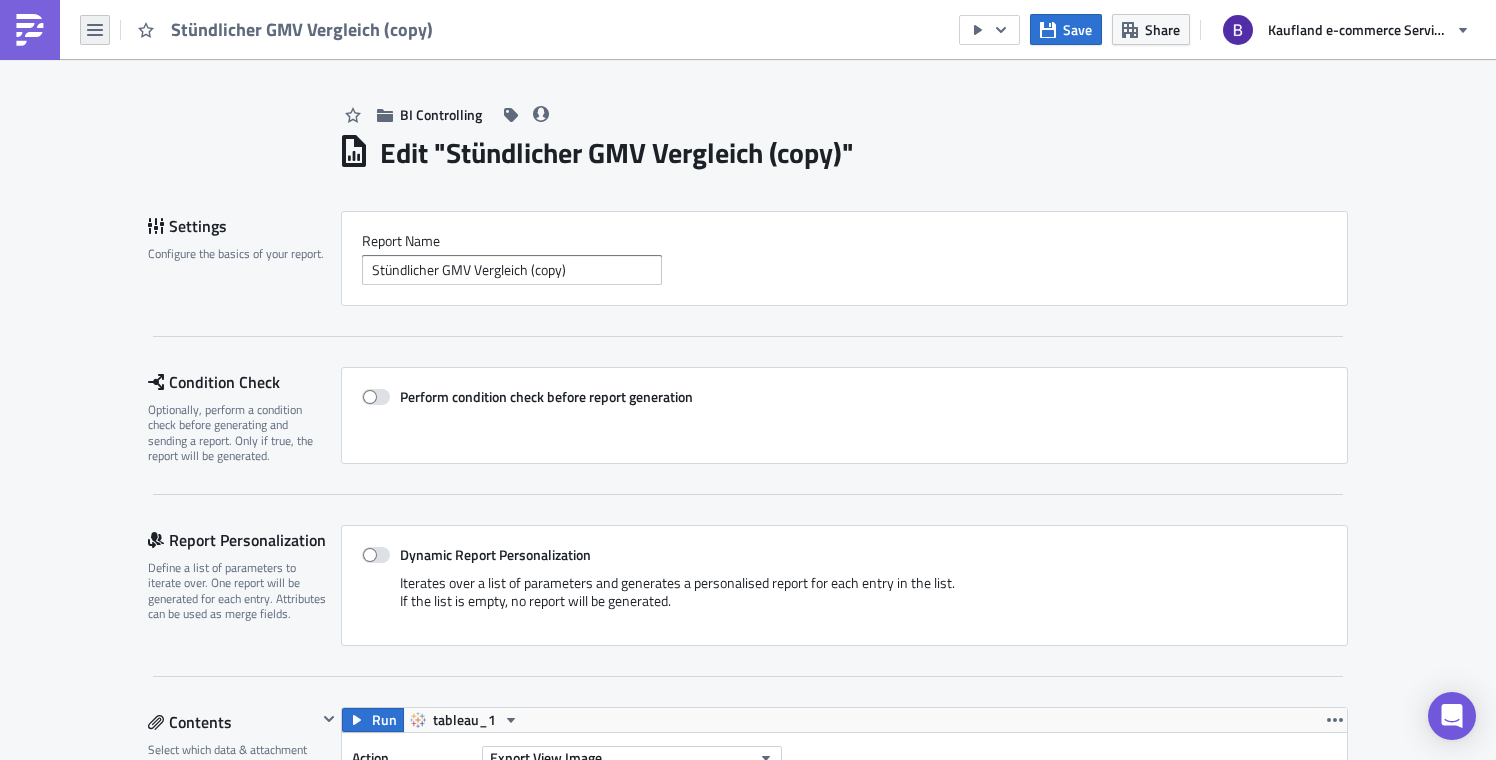 click at bounding box center [95, 30] 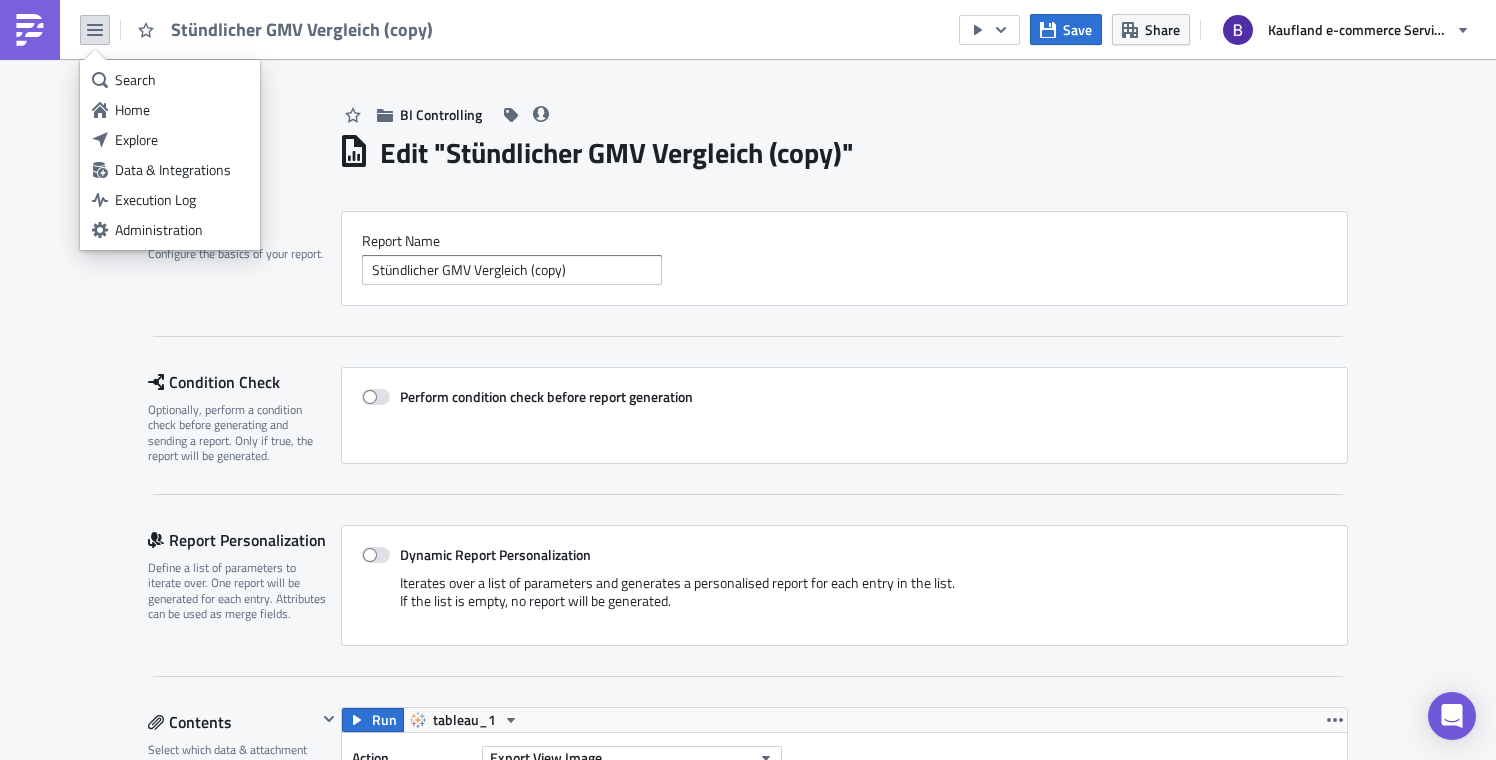 click at bounding box center (30, 30) 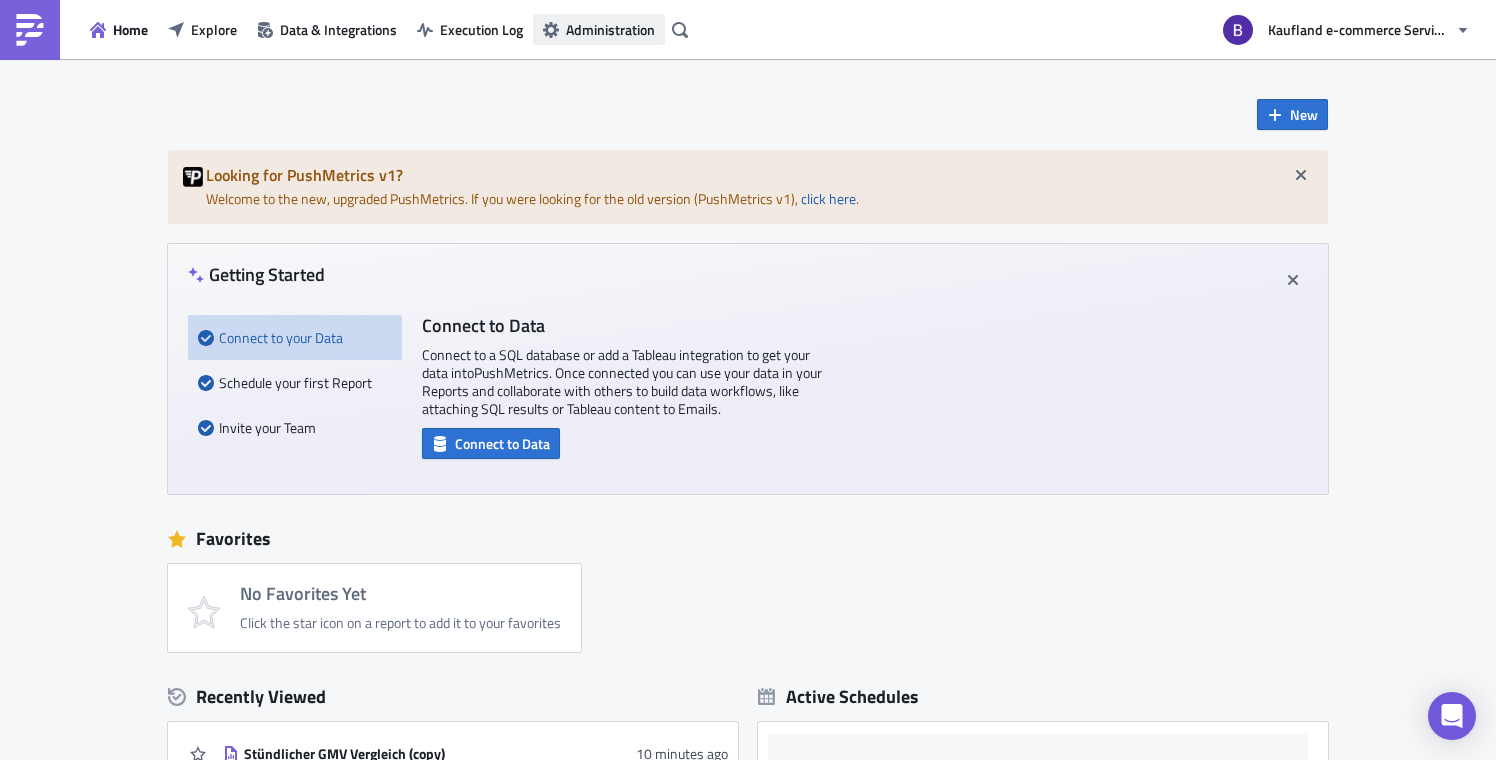 click on "Administration" at bounding box center [610, 29] 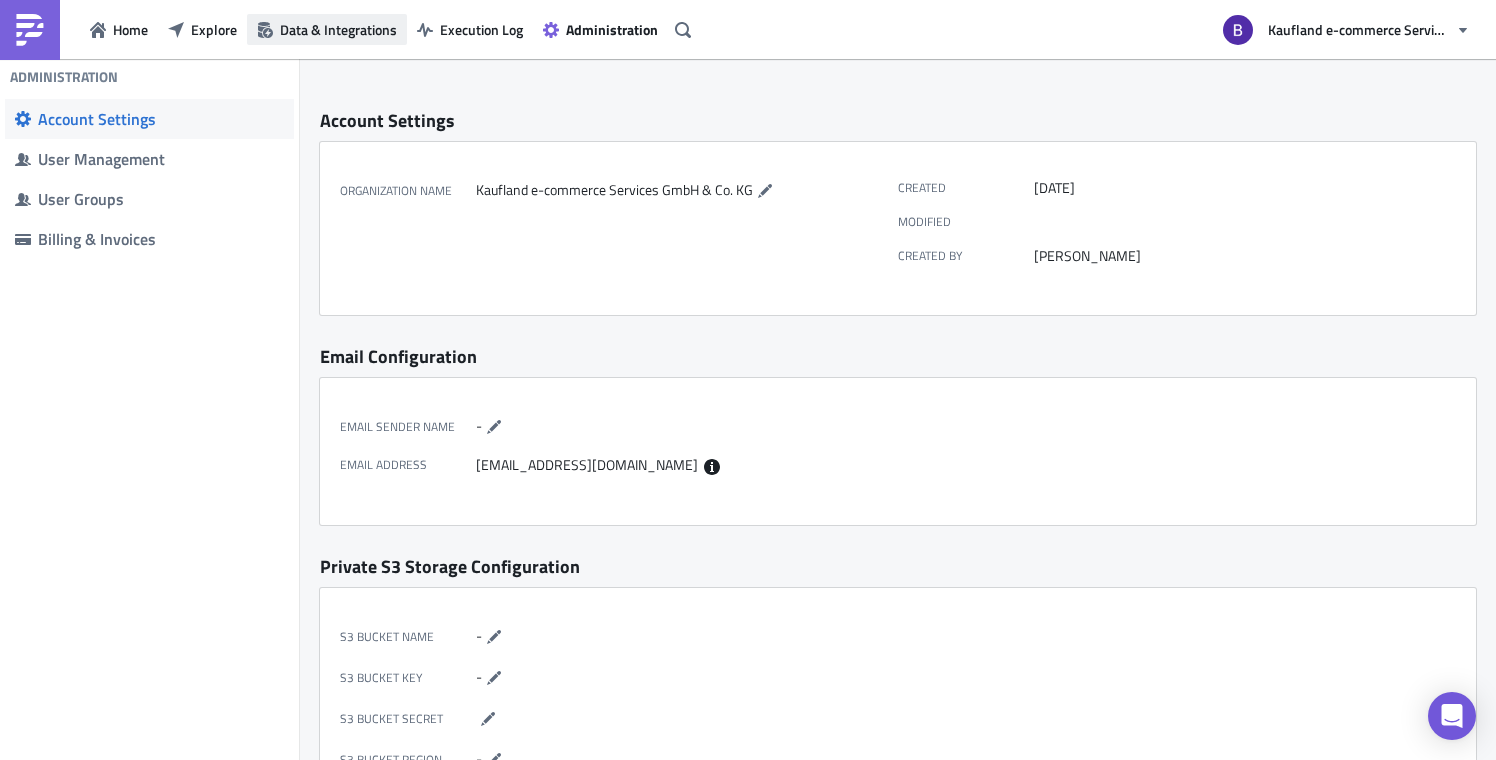 click on "Data & Integrations" at bounding box center (338, 29) 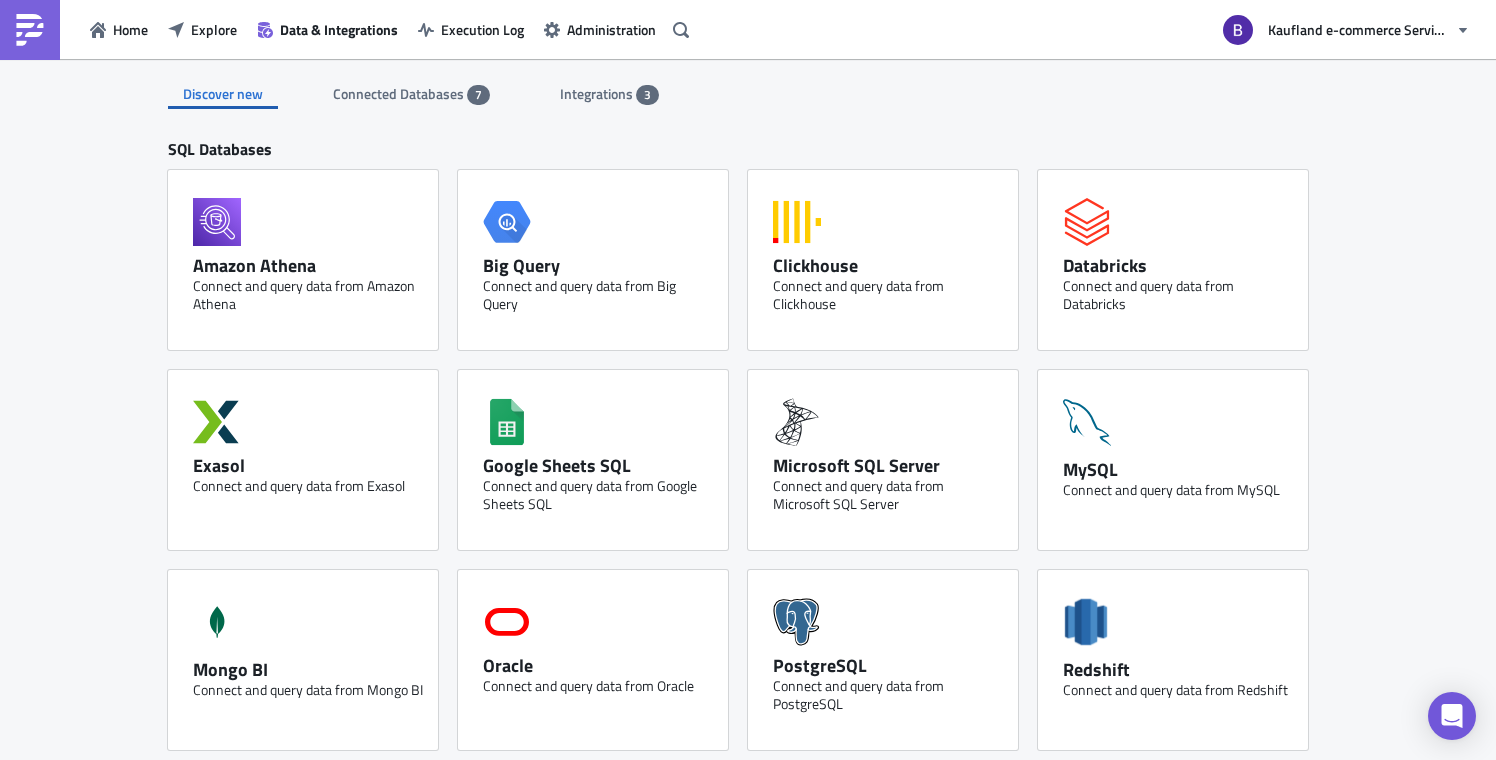 click on "Integrations   3" at bounding box center [609, 94] 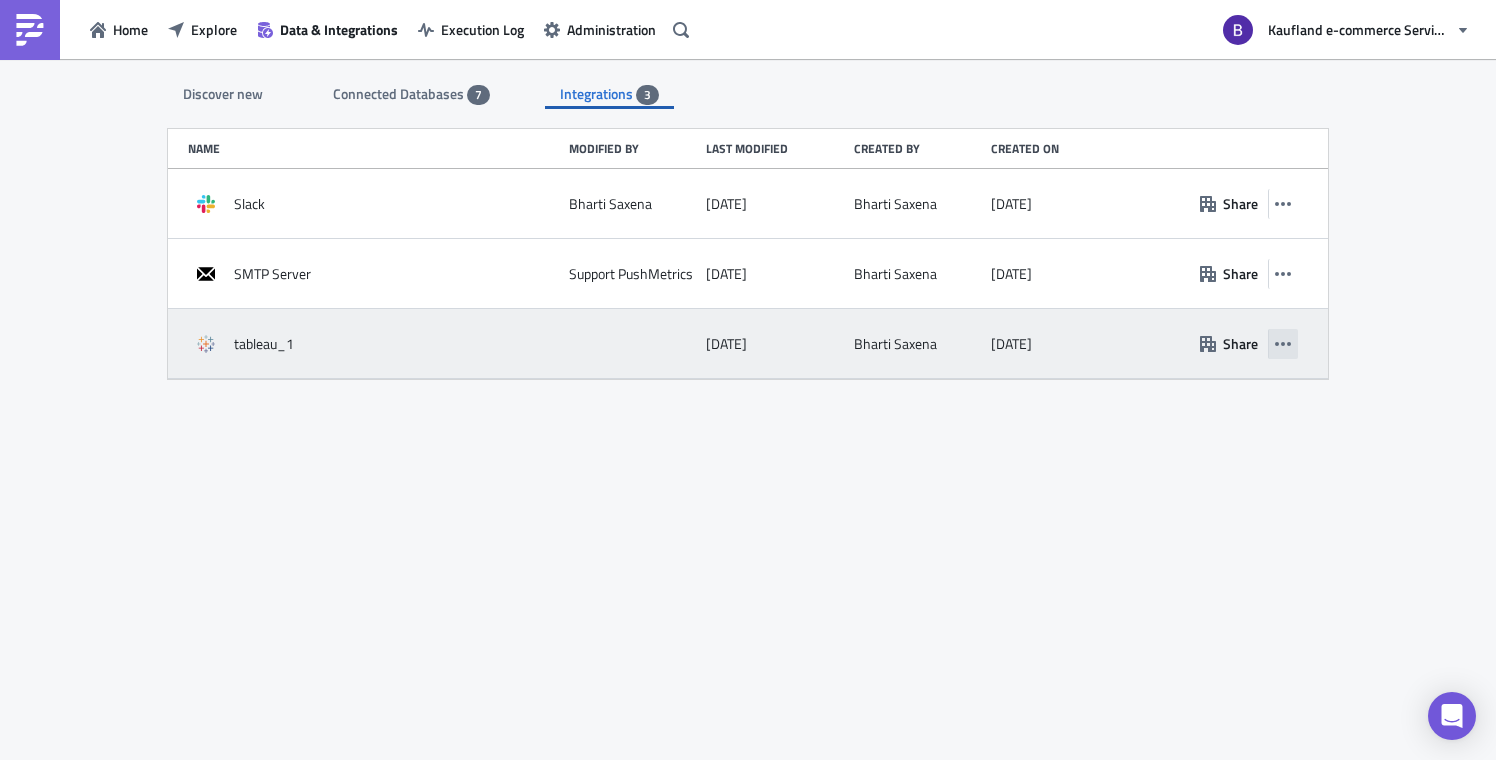 click at bounding box center [1283, 344] 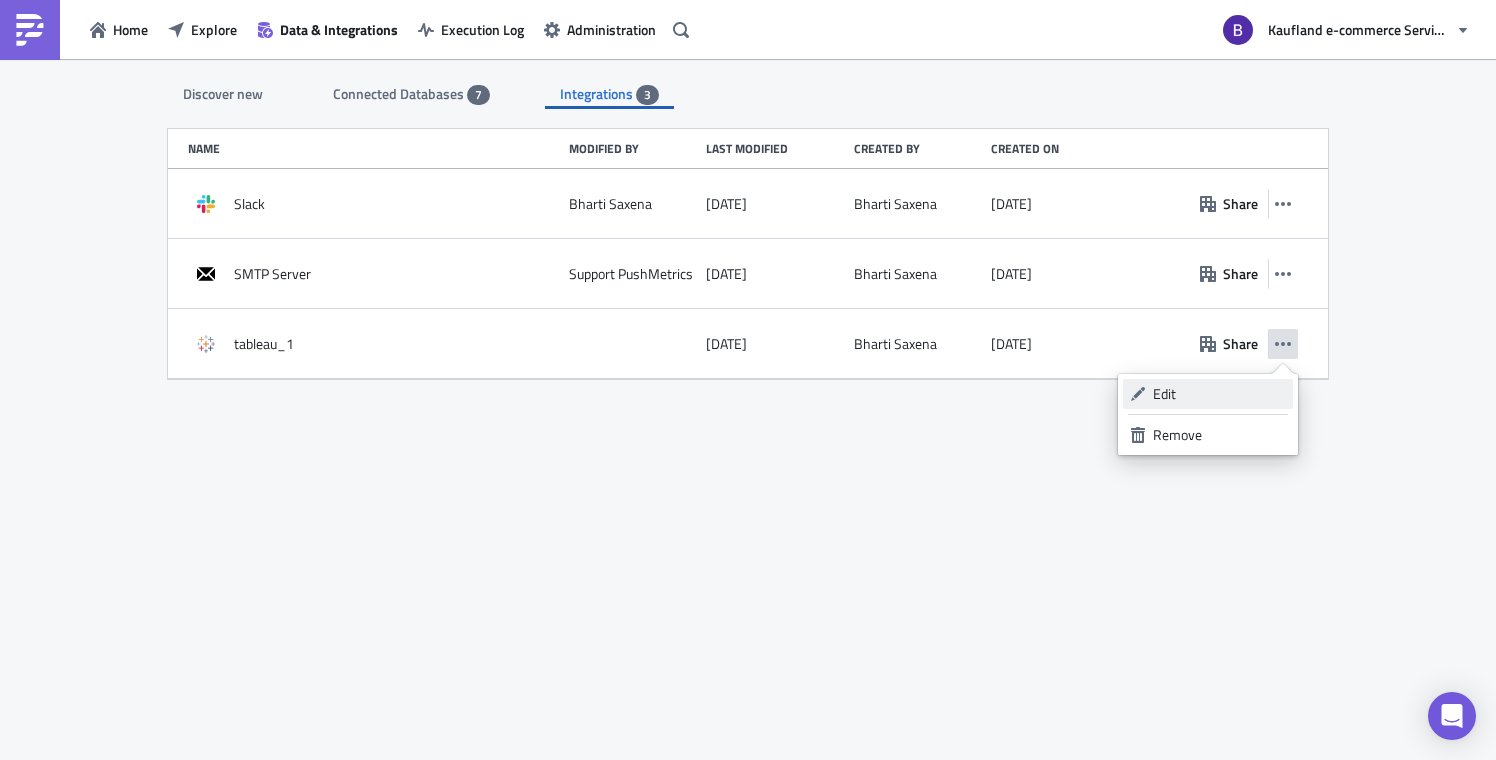 click on "Edit" at bounding box center [1219, 394] 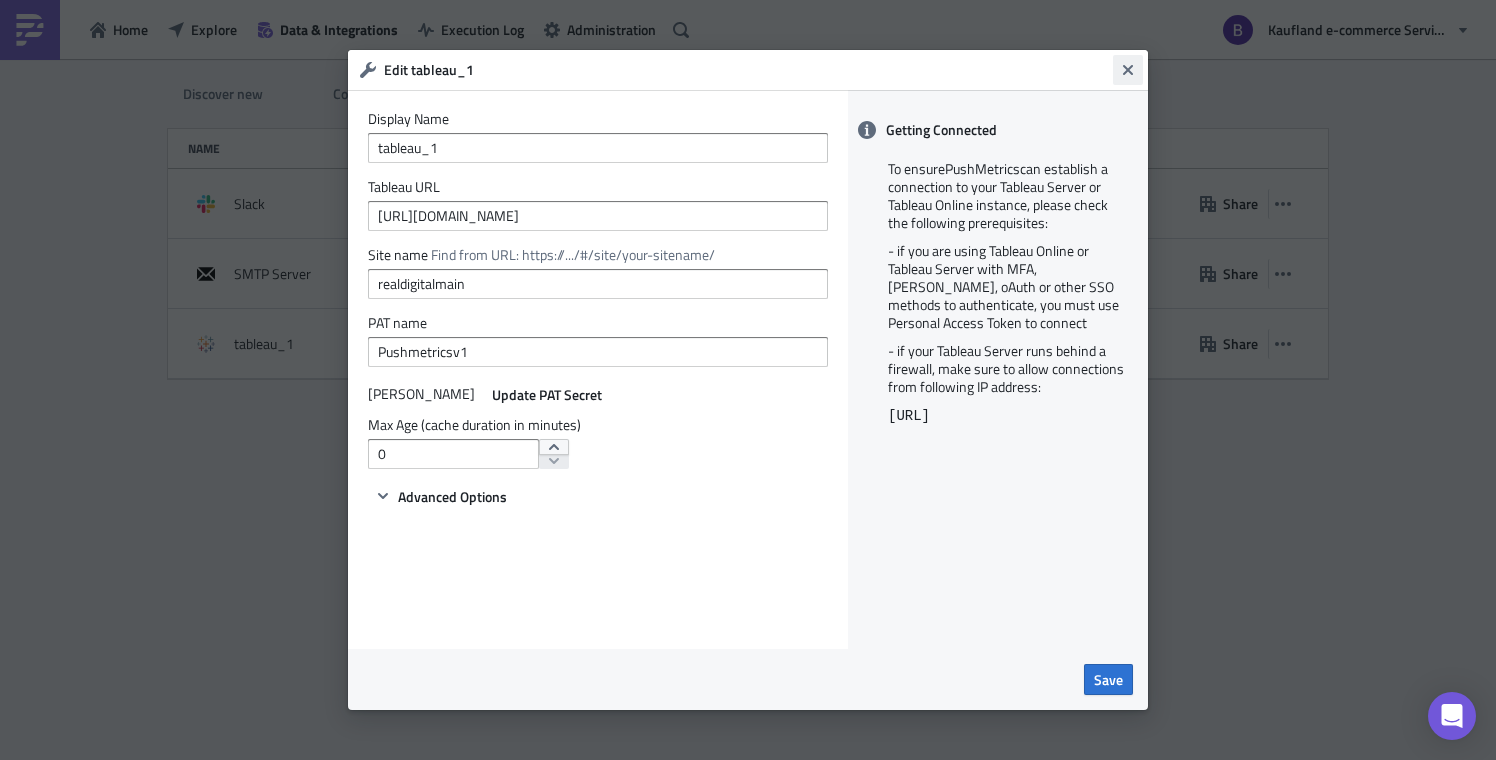 click 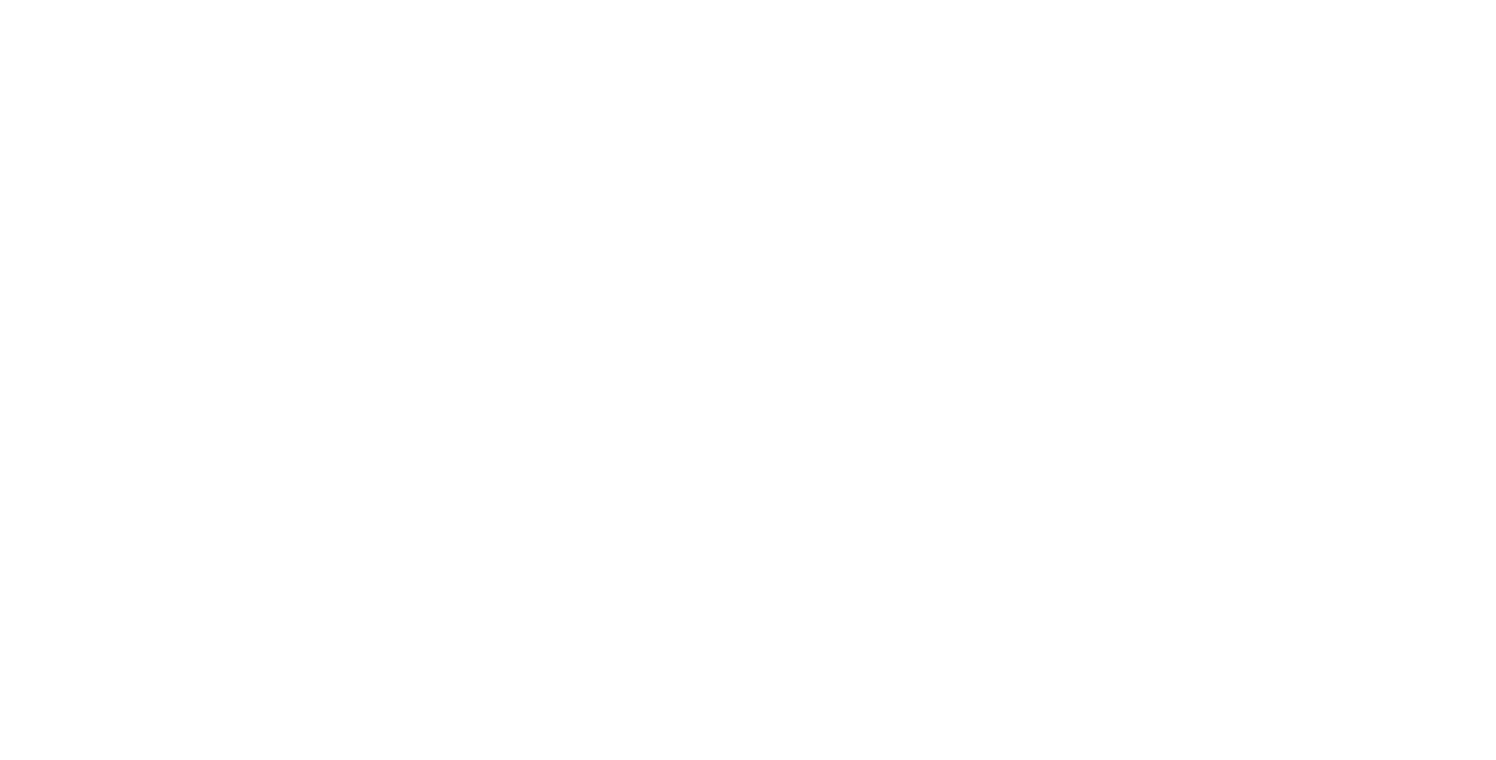 scroll, scrollTop: 0, scrollLeft: 0, axis: both 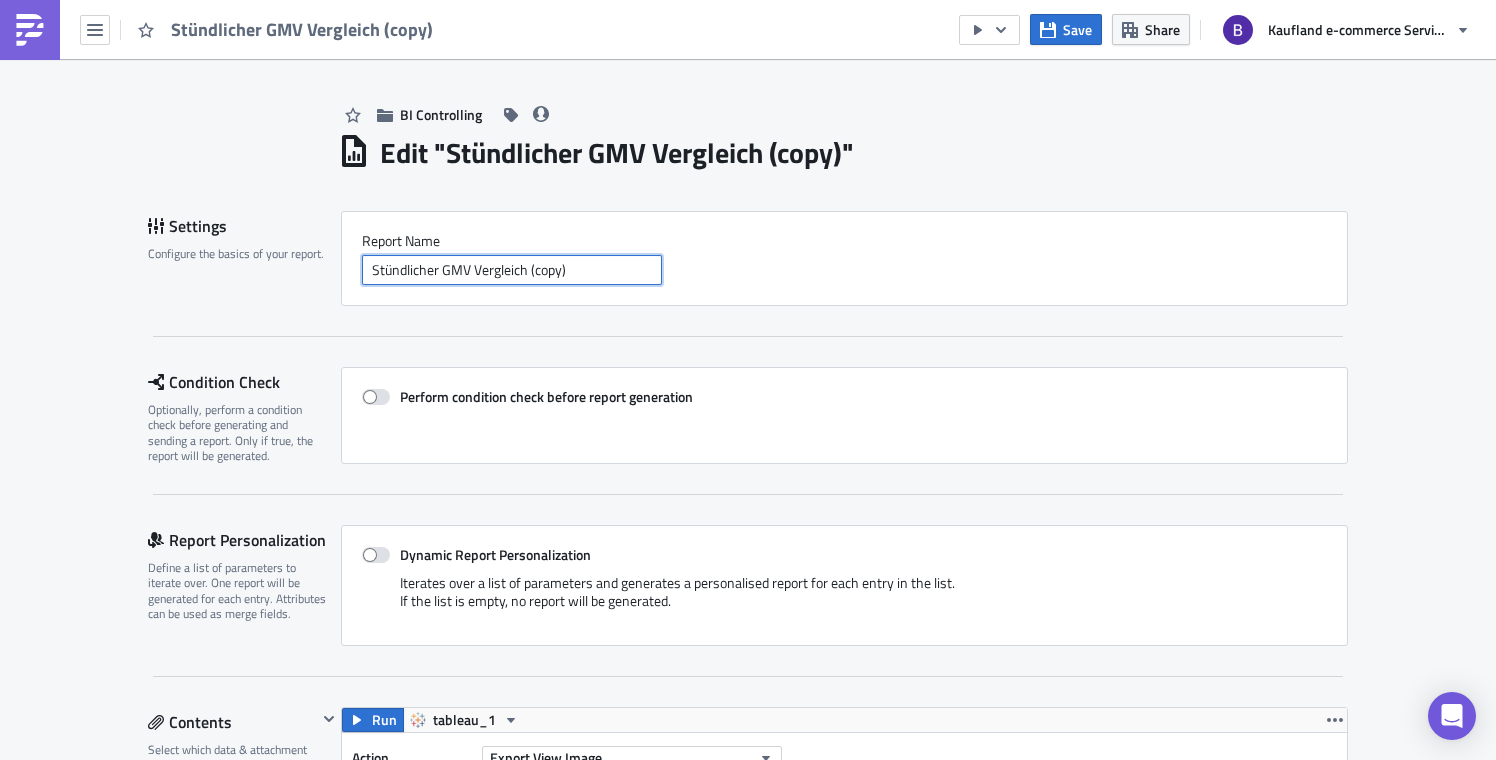 click on "Stündlicher GMV Vergleich (copy)" at bounding box center [512, 270] 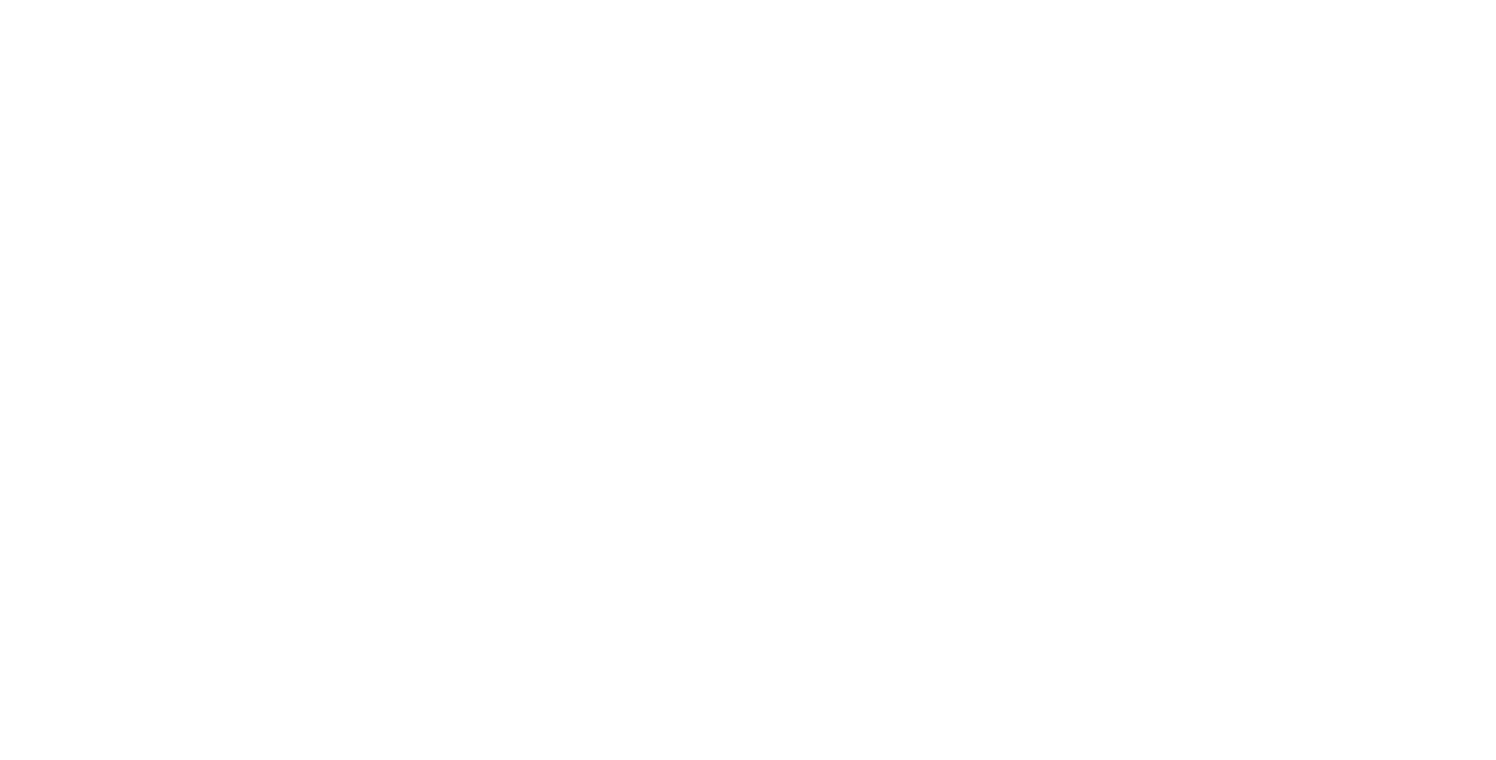 scroll, scrollTop: 0, scrollLeft: 0, axis: both 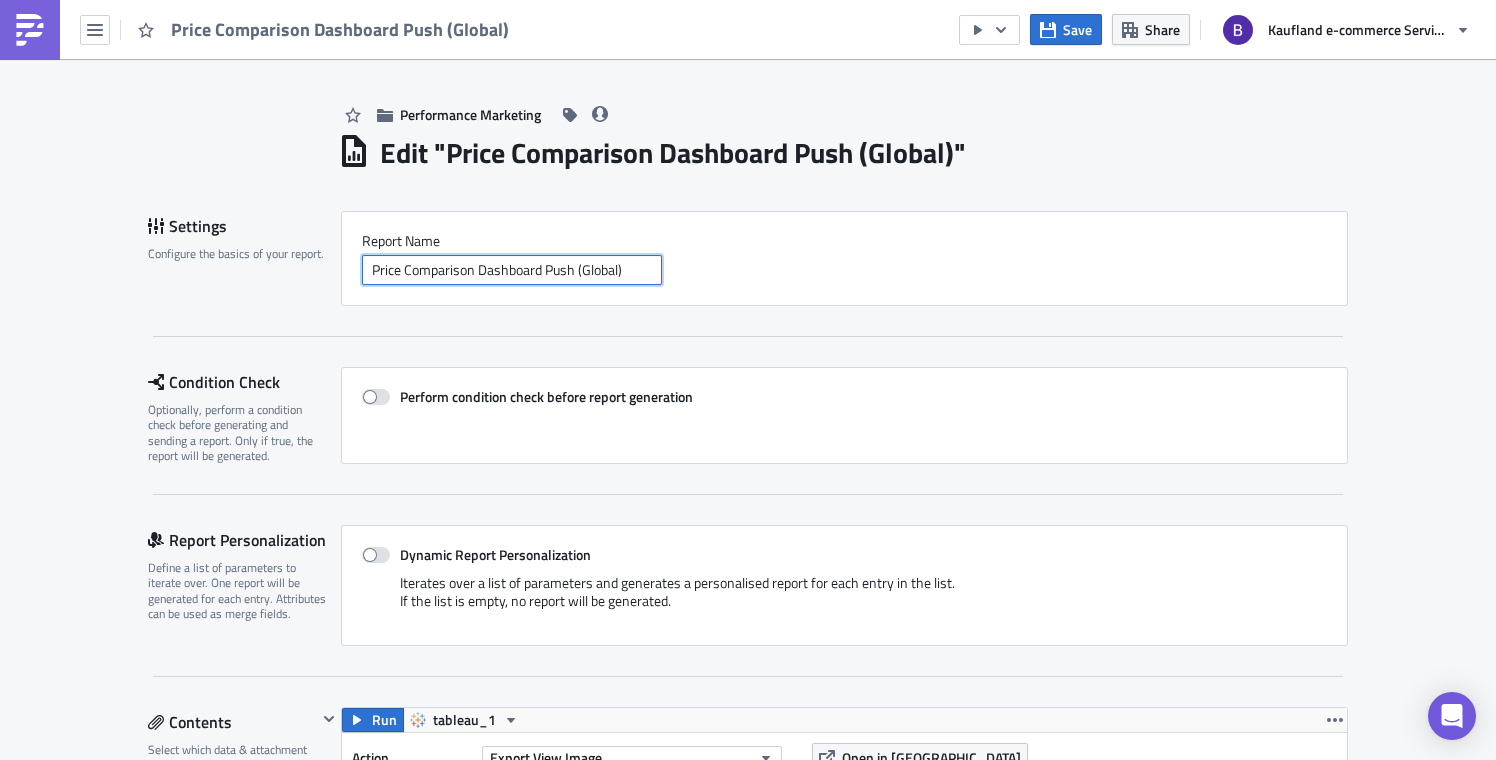 click on "Price Comparison Dashboard Push (Global)" at bounding box center [512, 270] 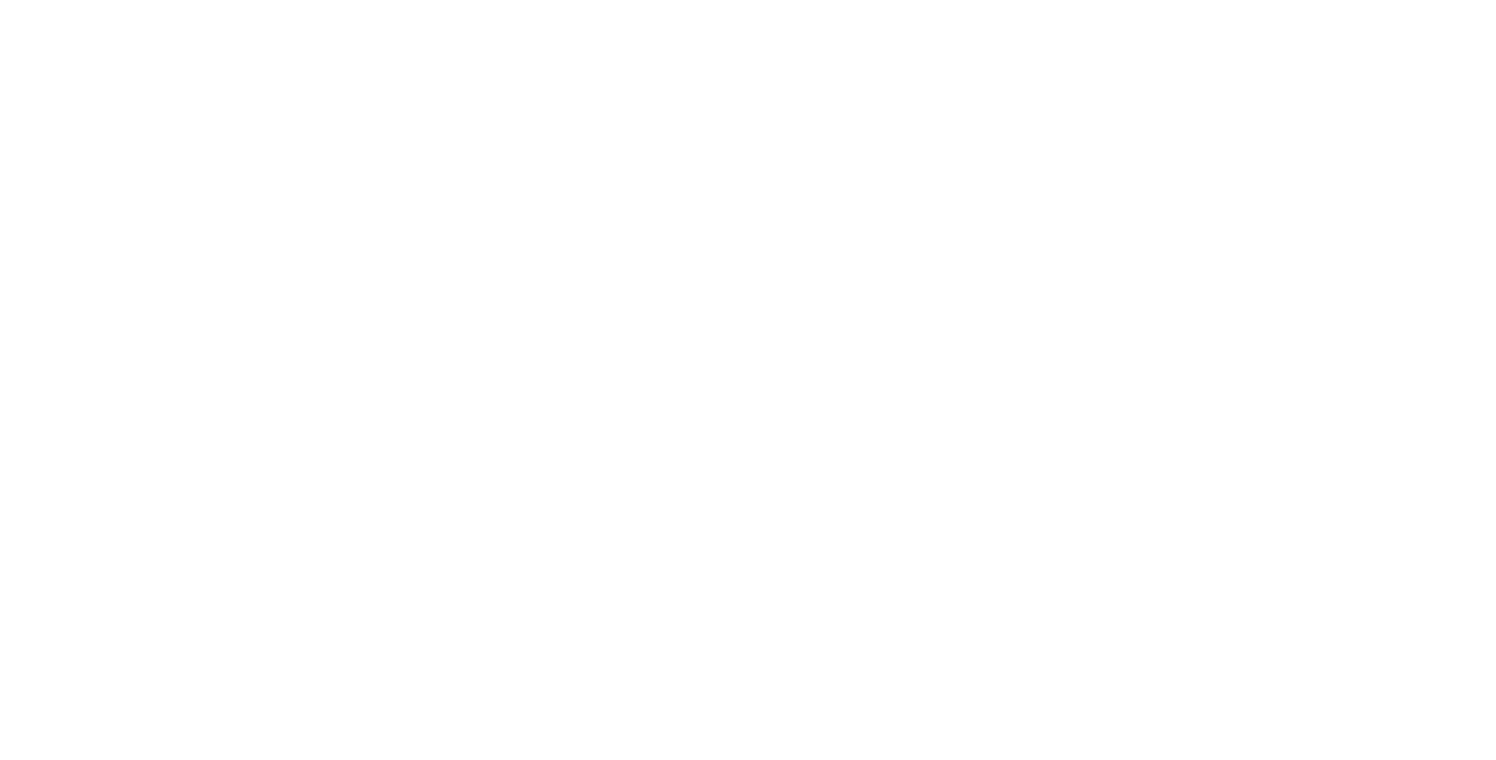 scroll, scrollTop: 0, scrollLeft: 0, axis: both 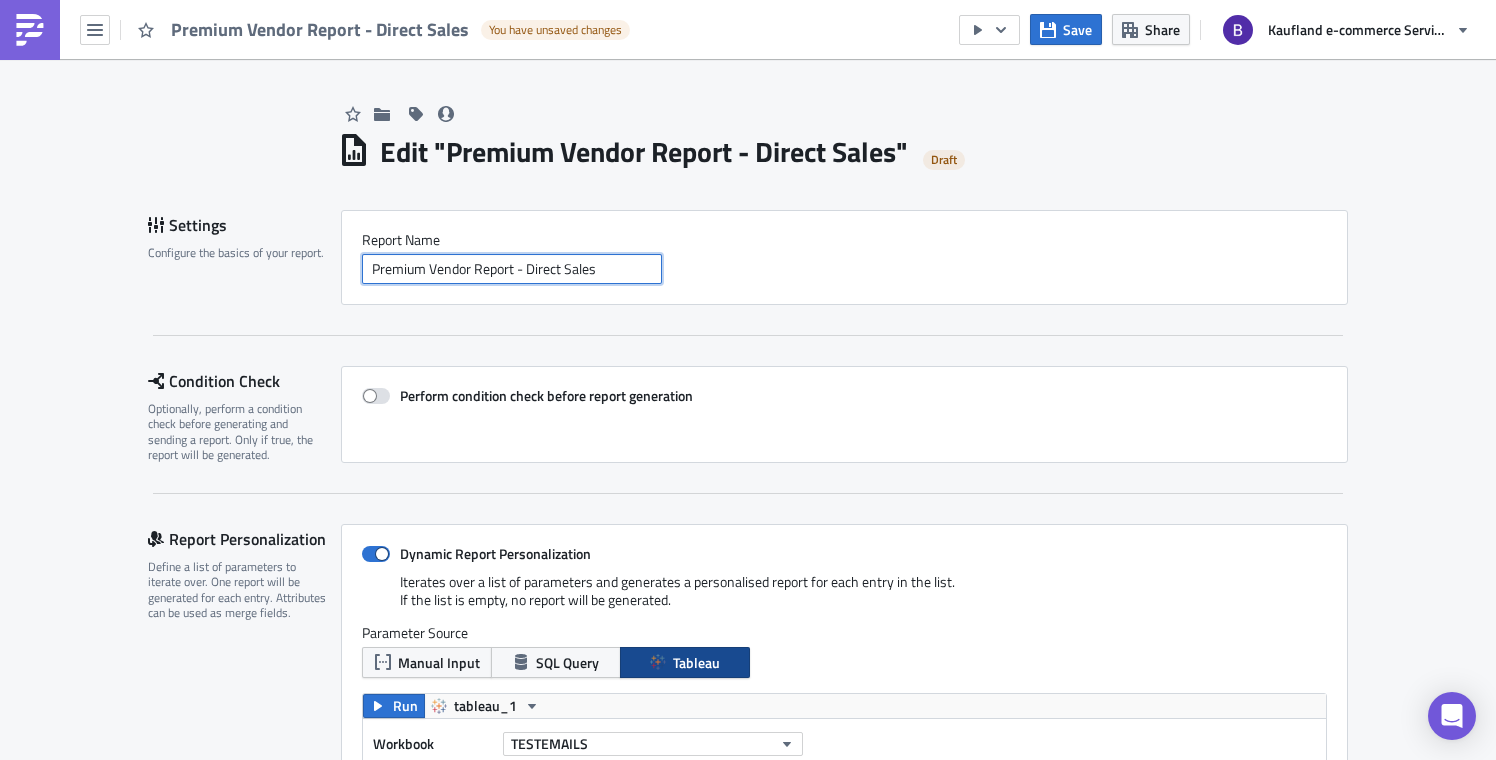 click on "Premium Vendor Report - Direct Sales" at bounding box center (512, 269) 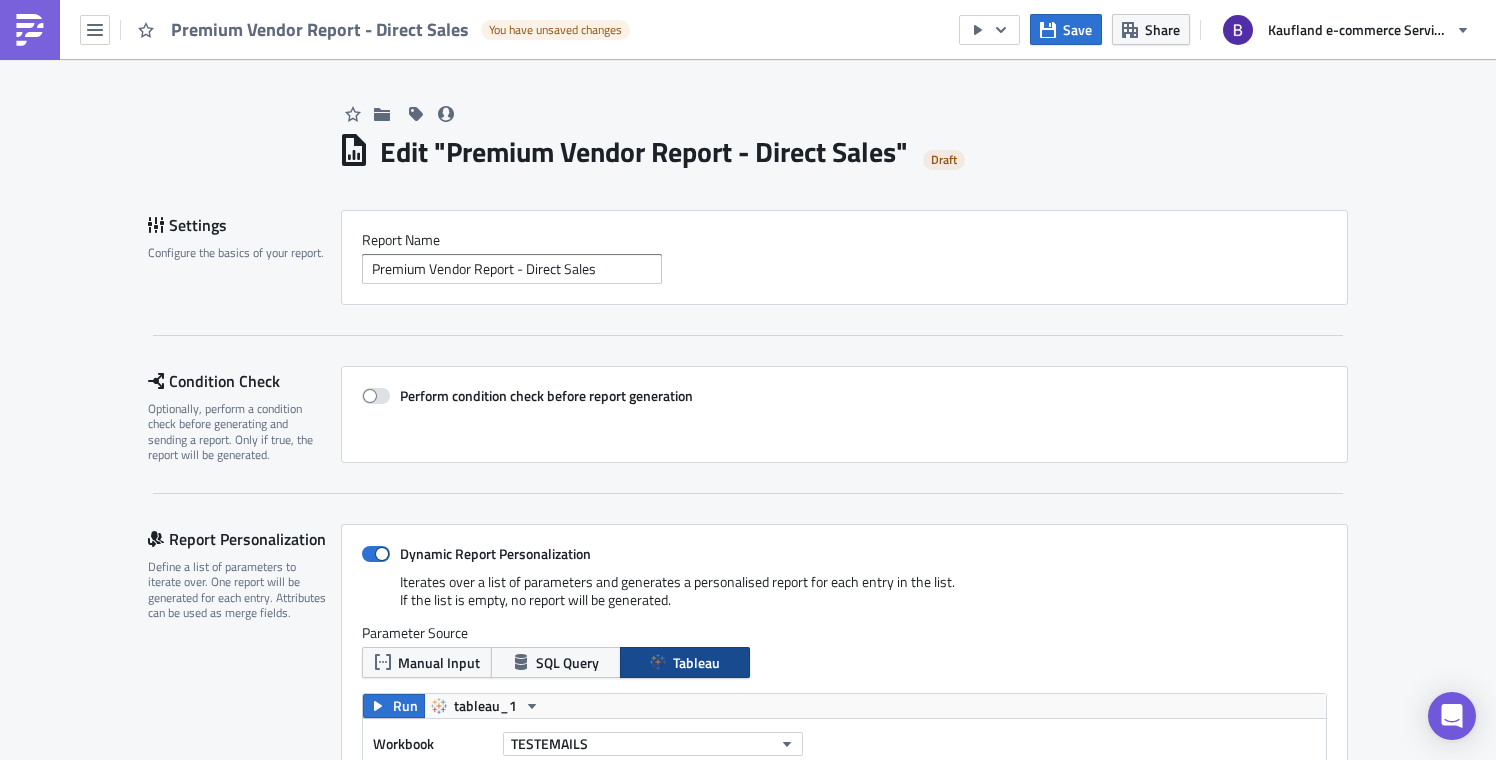 click on "Premium Vendor Report - Direct Sales" at bounding box center [844, 269] 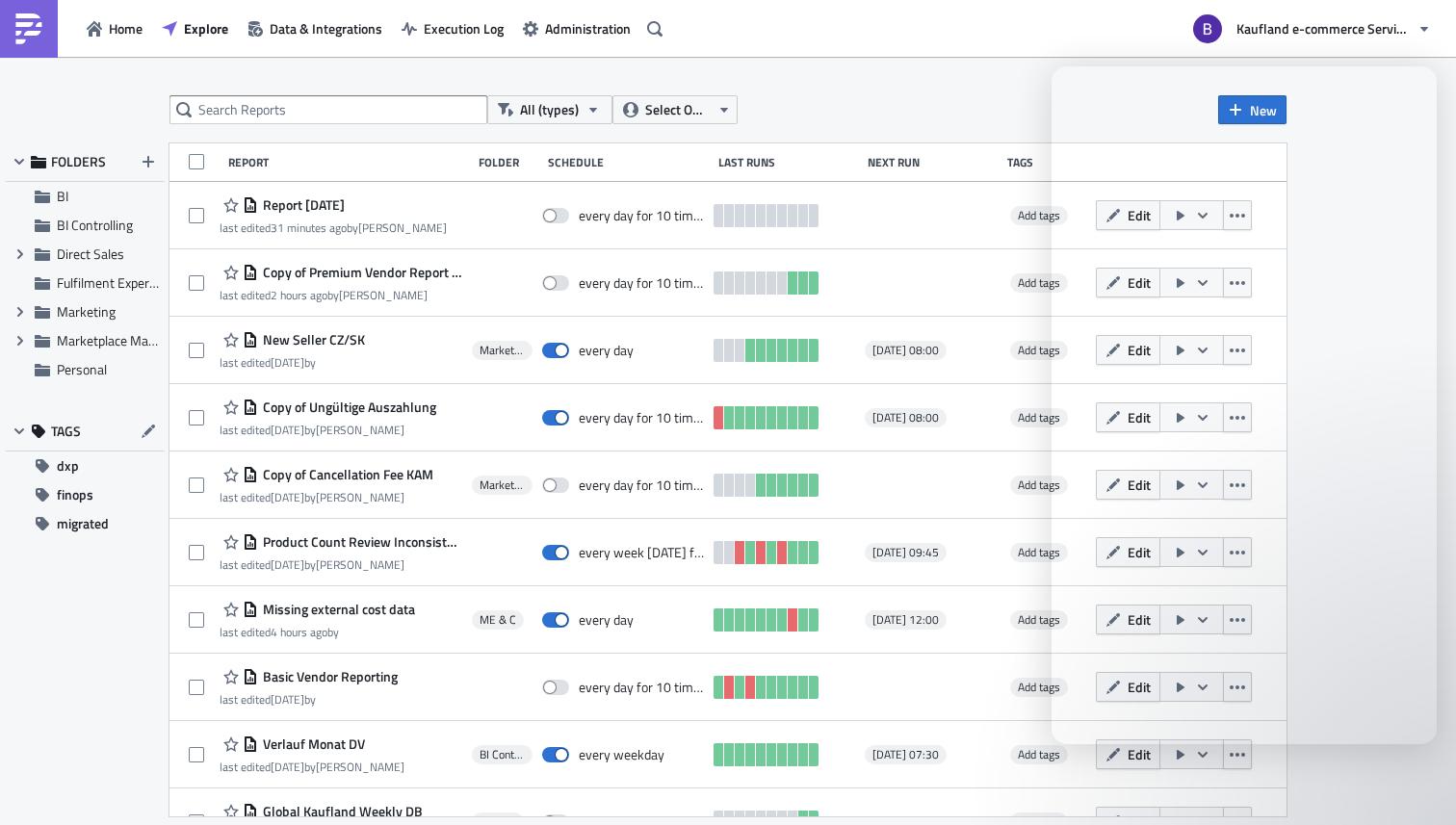 scroll, scrollTop: 0, scrollLeft: 0, axis: both 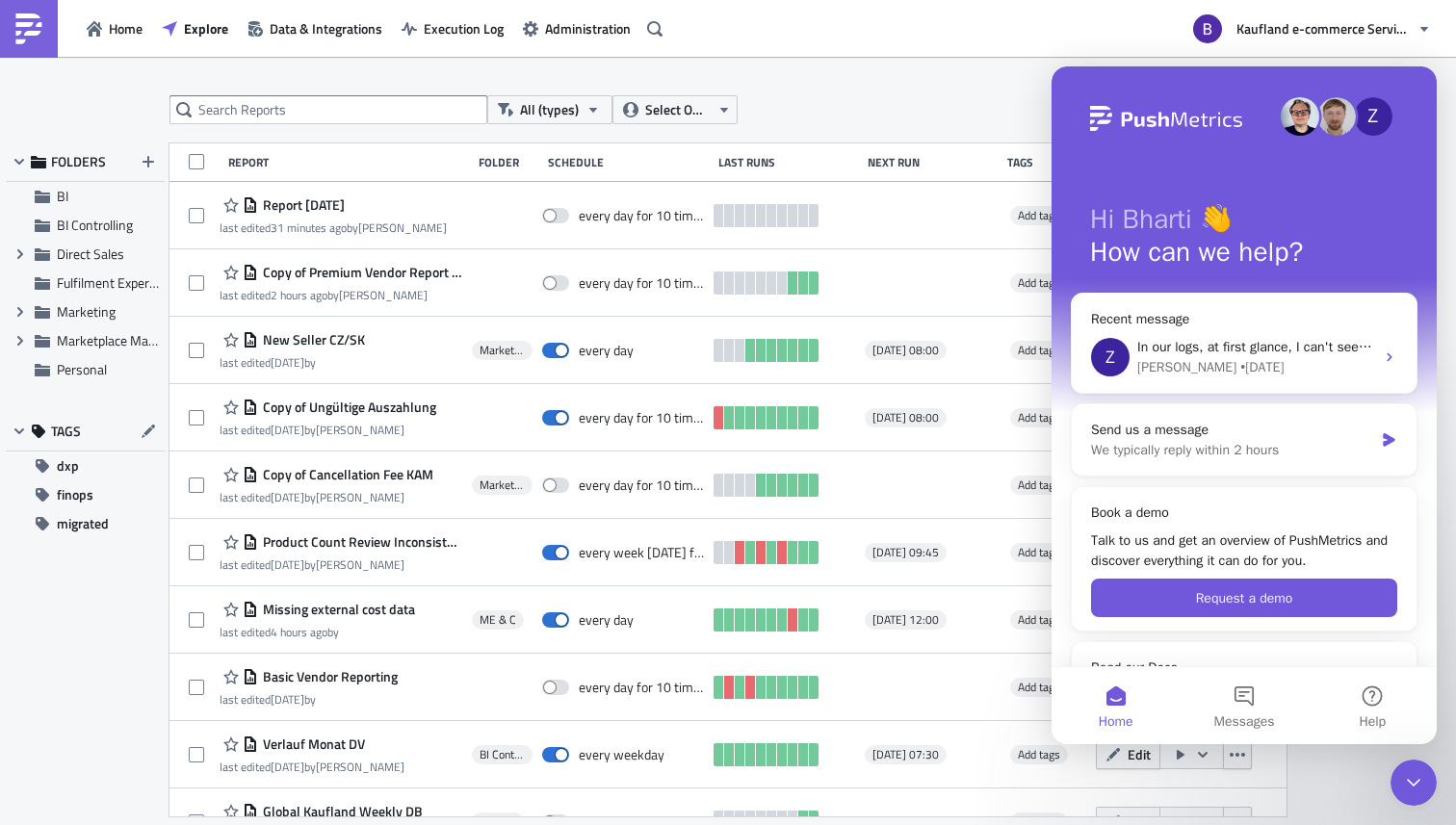 click at bounding box center (1414, 783) 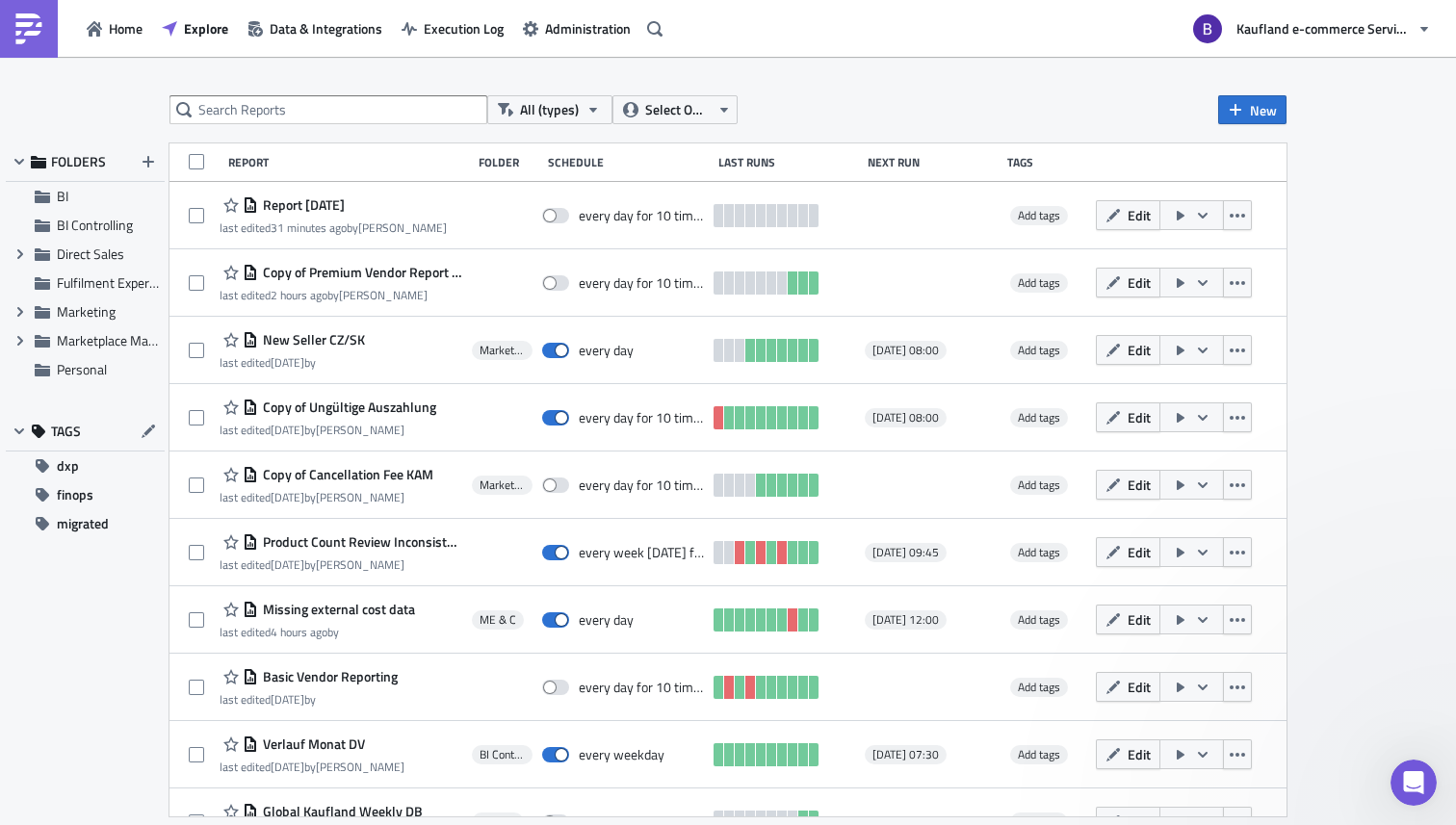 scroll, scrollTop: 0, scrollLeft: 0, axis: both 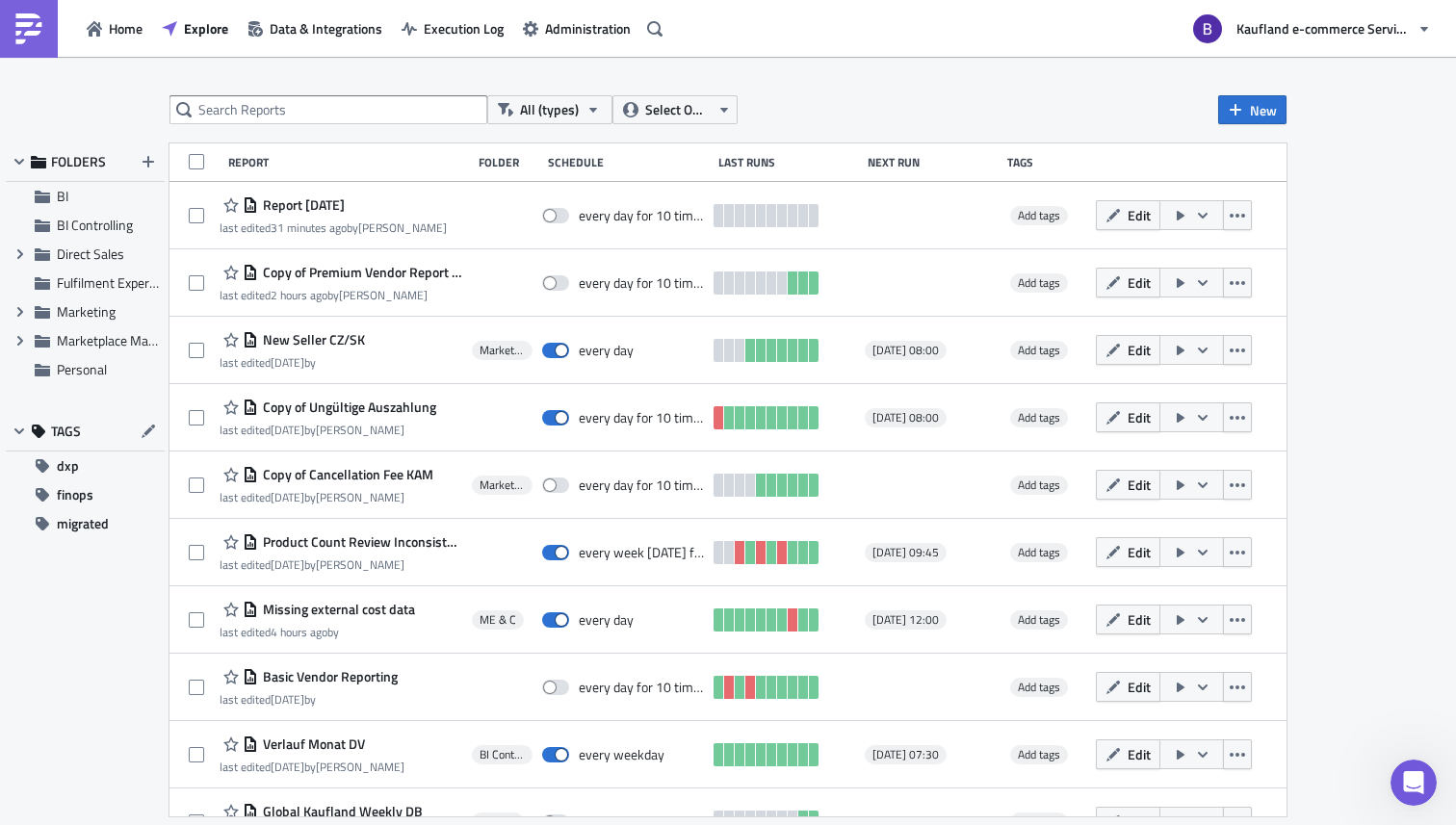 click on "All (types) Select Owner New FOLDERS BI BI Controlling Expand group Direct Sales Fulfilment Experience Expand group Marketing Expand group Marketplace Management Personal TAGS dxp finops migrated Report Folder Schedule Last Runs Next Run Tags Report [DATE] last edited  31 minutes ago  by  [PERSON_NAME] every day for 10 times  Add tags Edit Copy of Premium Vendor Report - Direct Sales last edited  2 hours ago  by  [PERSON_NAME] every day for 10 times  Add tags Edit New Seller CZ/SK last edited  [DATE]  by    Marketplace Management every day  [DATE] 08:00 Add tags Edit Copy of Ungültige Auszahlung last edited  [DATE]  by  [PERSON_NAME] every day for 10 times  [DATE] 08:00 Add tags Edit Copy of Cancellation Fee KAM last edited  [DATE]  by  [PERSON_NAME] Marketplace Management every day for 10 times  Add tags Edit Product Count Review Inconsistency on PDP last edited  [DATE]  by  [PERSON_NAME] every week [DATE] for 10 times  [DATE] 09:45 Add tags Edit last edited" at bounding box center (728, 442) 